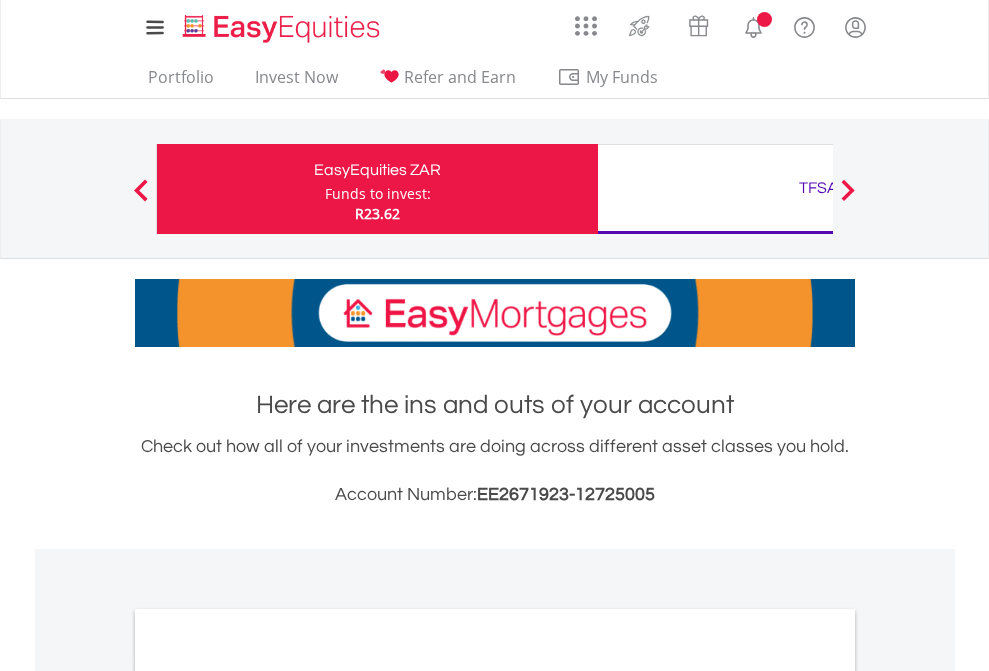 scroll, scrollTop: 0, scrollLeft: 0, axis: both 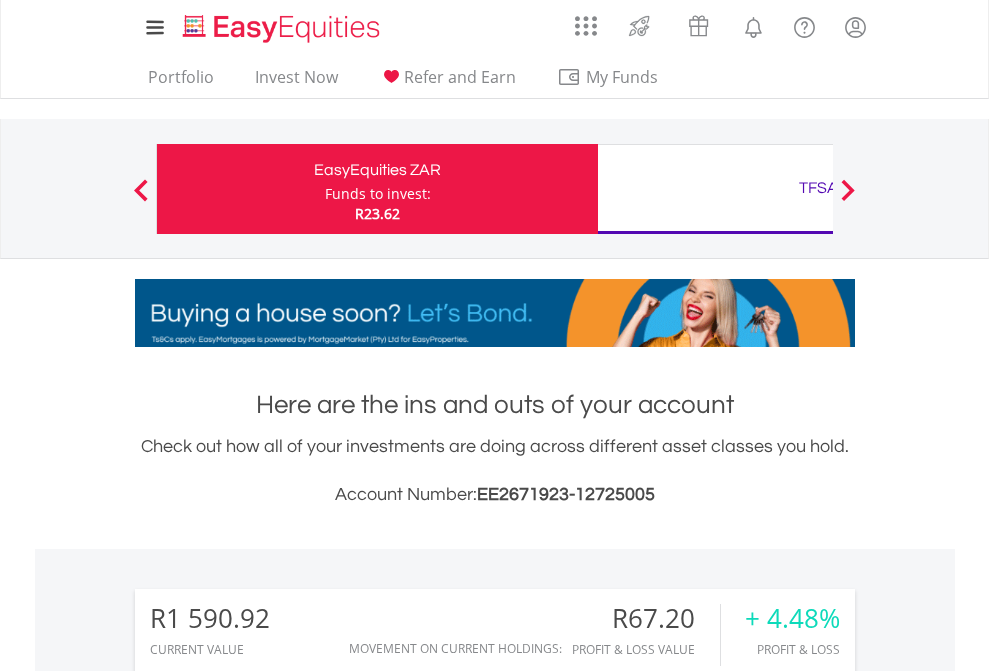 click on "Funds to invest:" at bounding box center [378, 194] 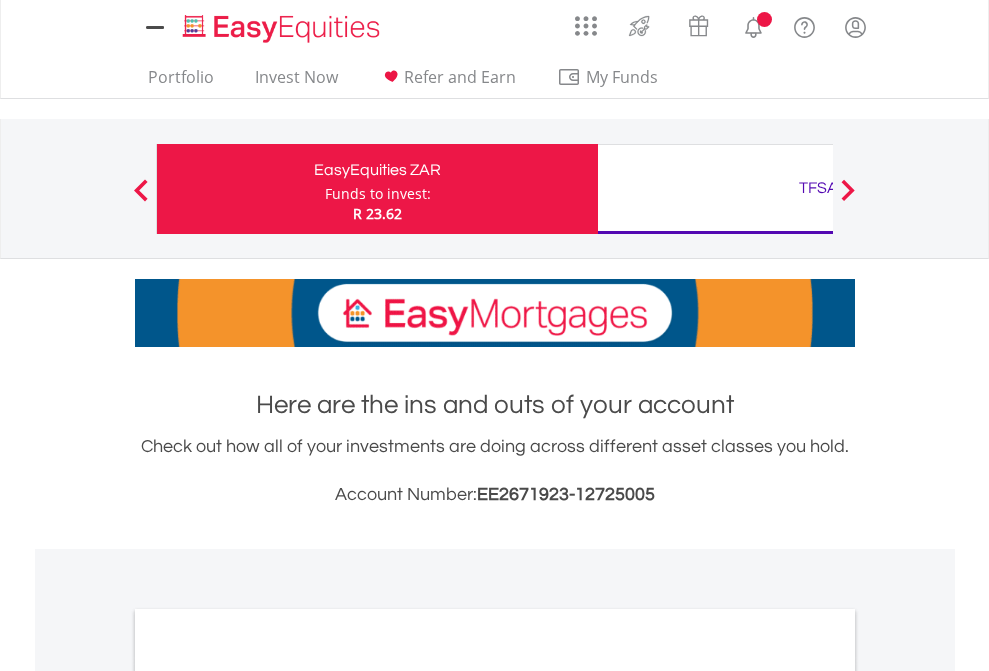 scroll, scrollTop: 0, scrollLeft: 0, axis: both 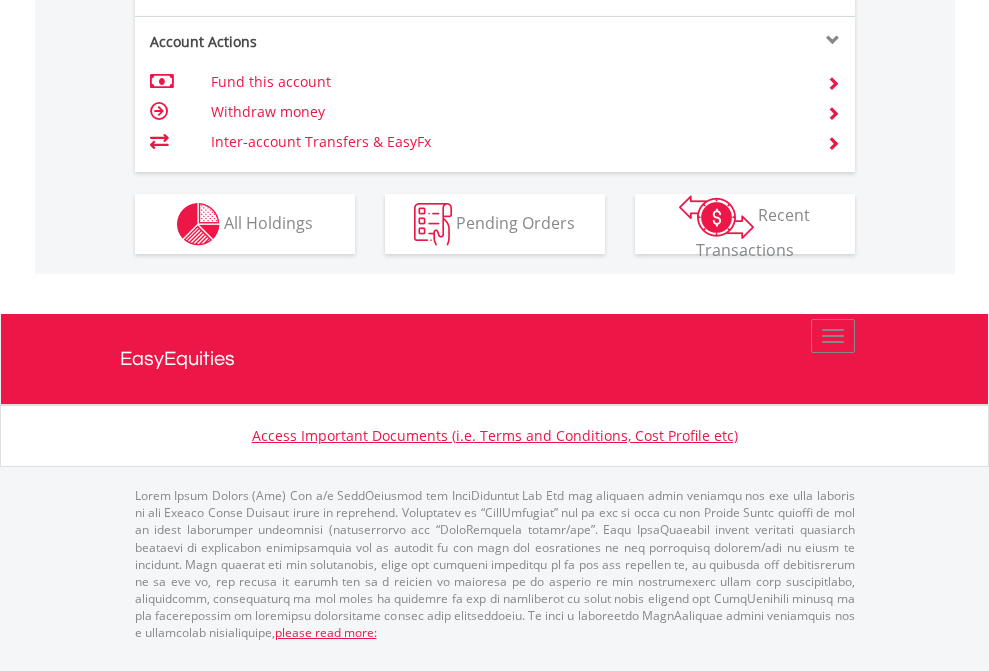 click on "Investment types" at bounding box center (706, -337) 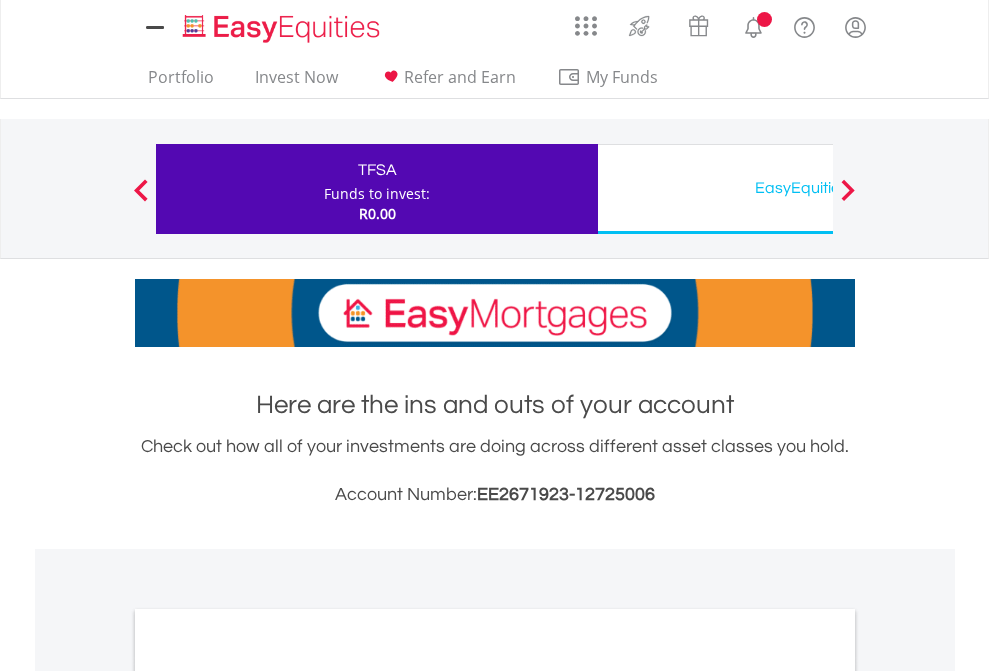 scroll, scrollTop: 0, scrollLeft: 0, axis: both 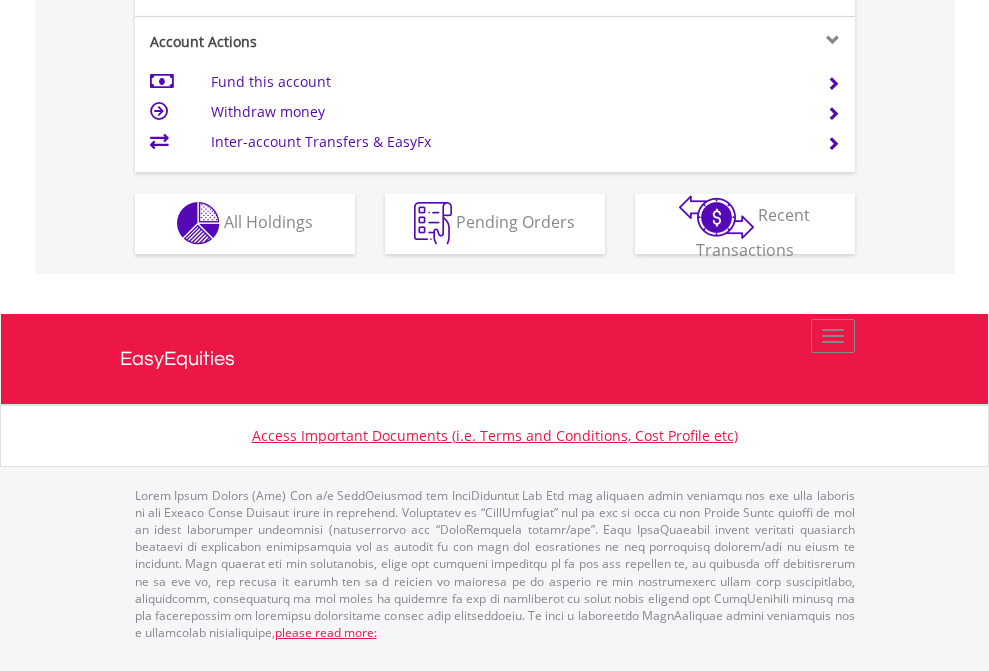 click on "Investment types" at bounding box center [706, -353] 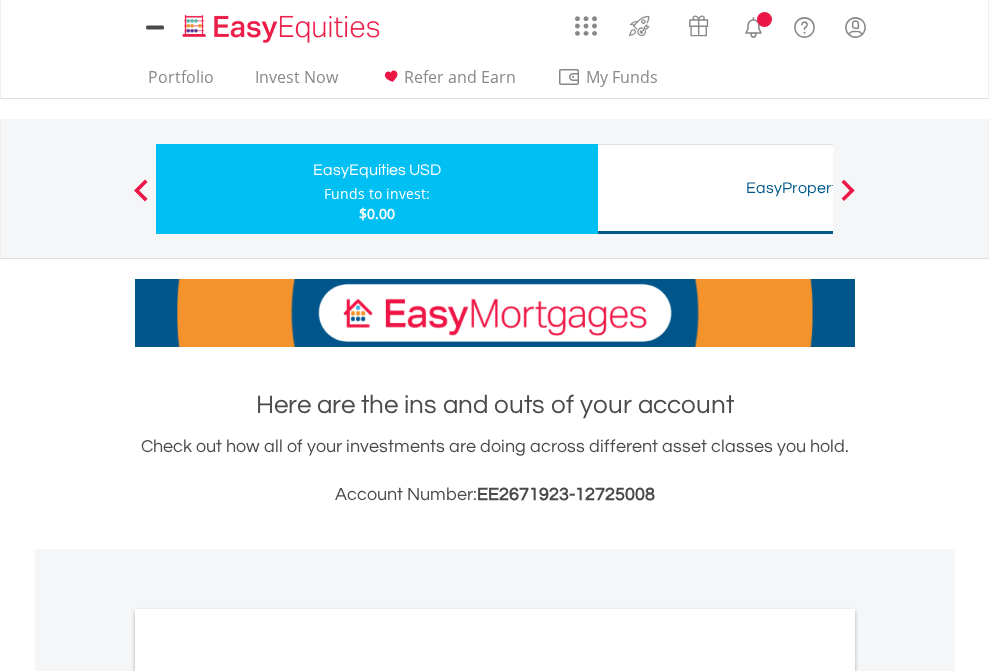 scroll, scrollTop: 0, scrollLeft: 0, axis: both 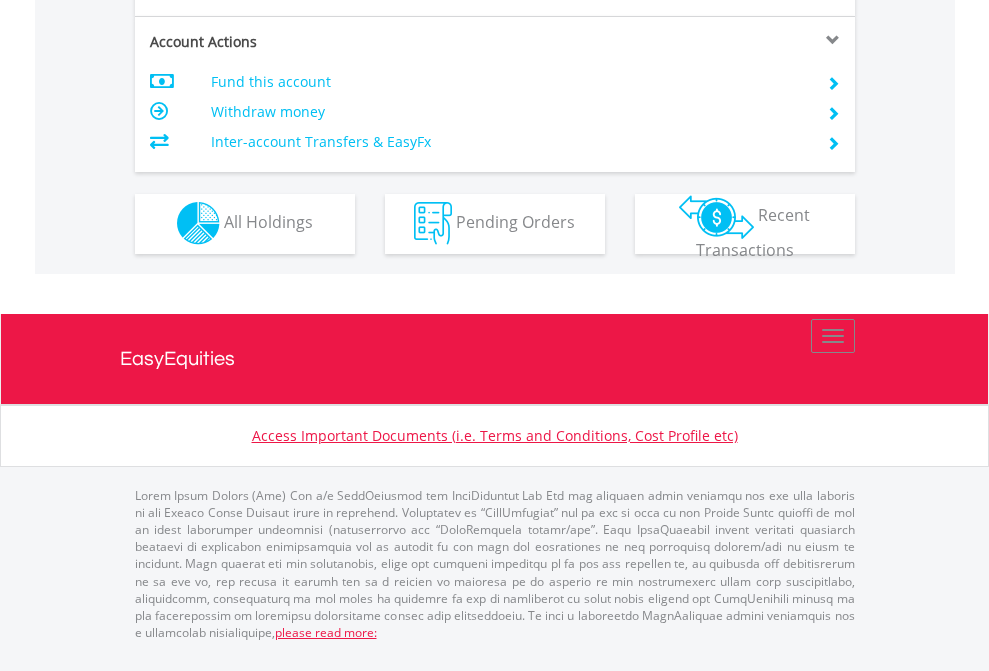click on "Investment types" at bounding box center (706, -353) 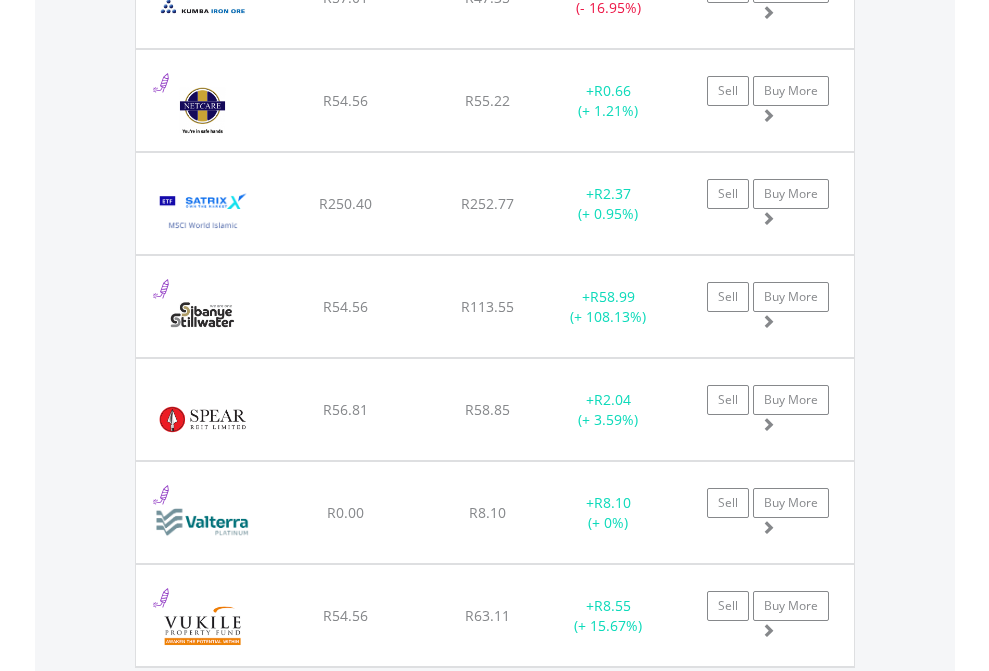 click on "TFSA" at bounding box center [818, -2157] 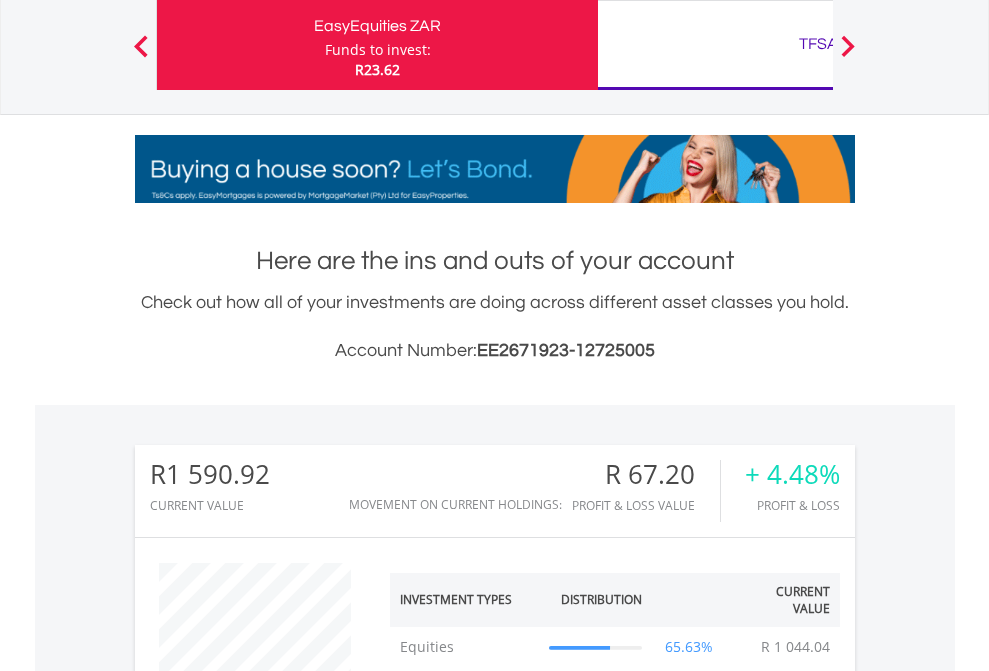 scroll, scrollTop: 999808, scrollLeft: 999687, axis: both 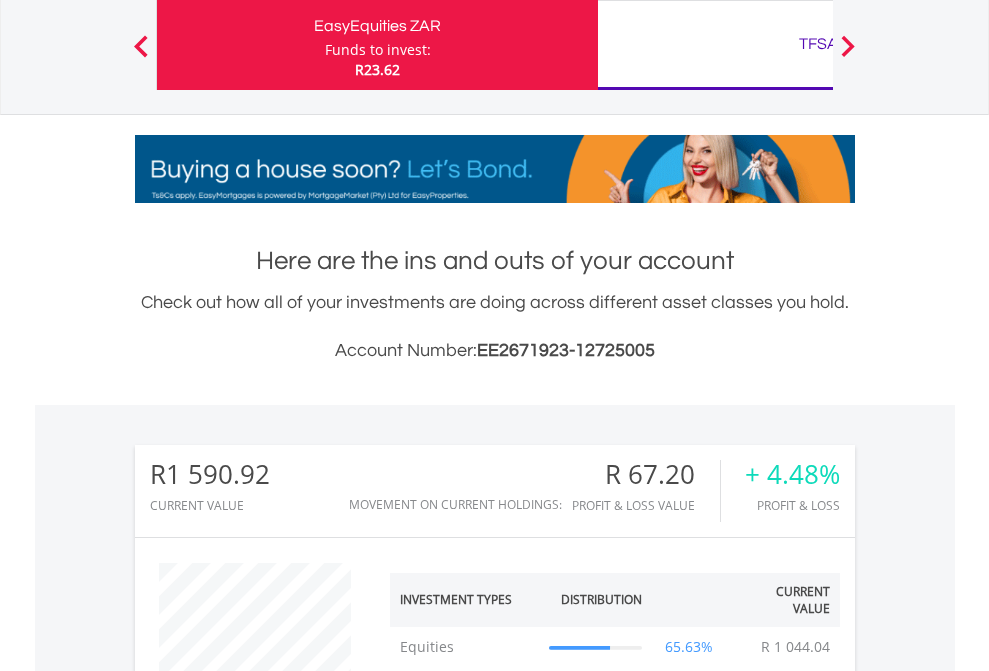 click on "All Holdings" at bounding box center [268, 1442] 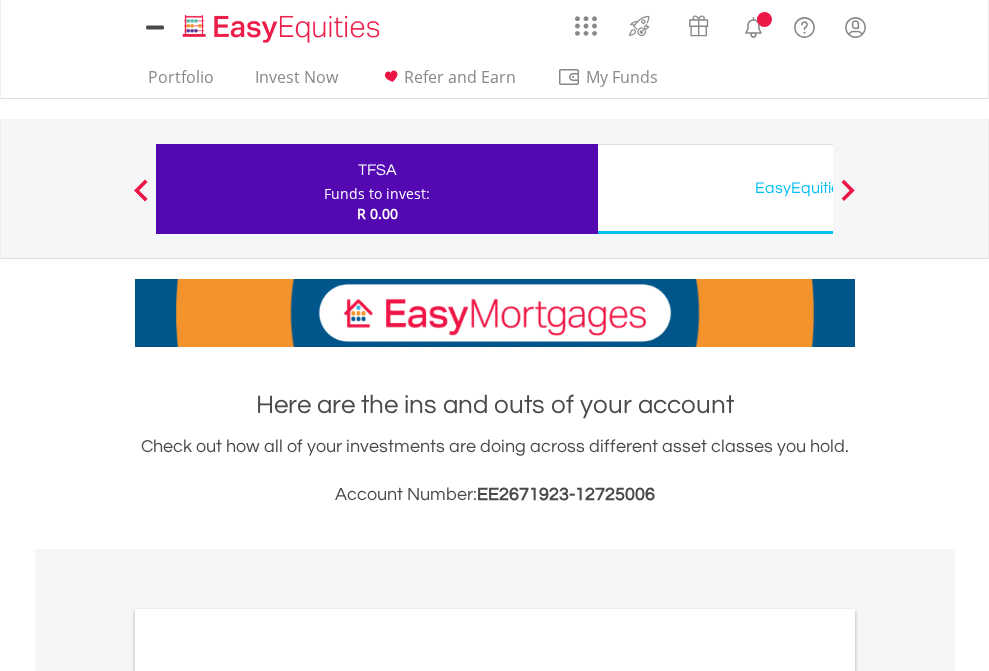 scroll, scrollTop: 0, scrollLeft: 0, axis: both 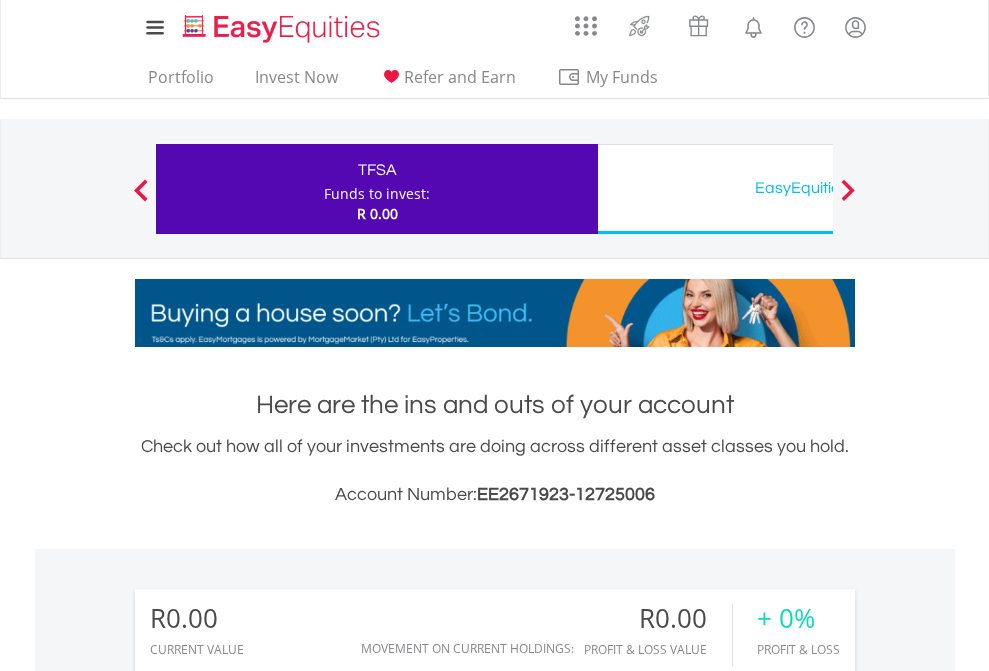 click on "EasyEquities USD" at bounding box center (818, 188) 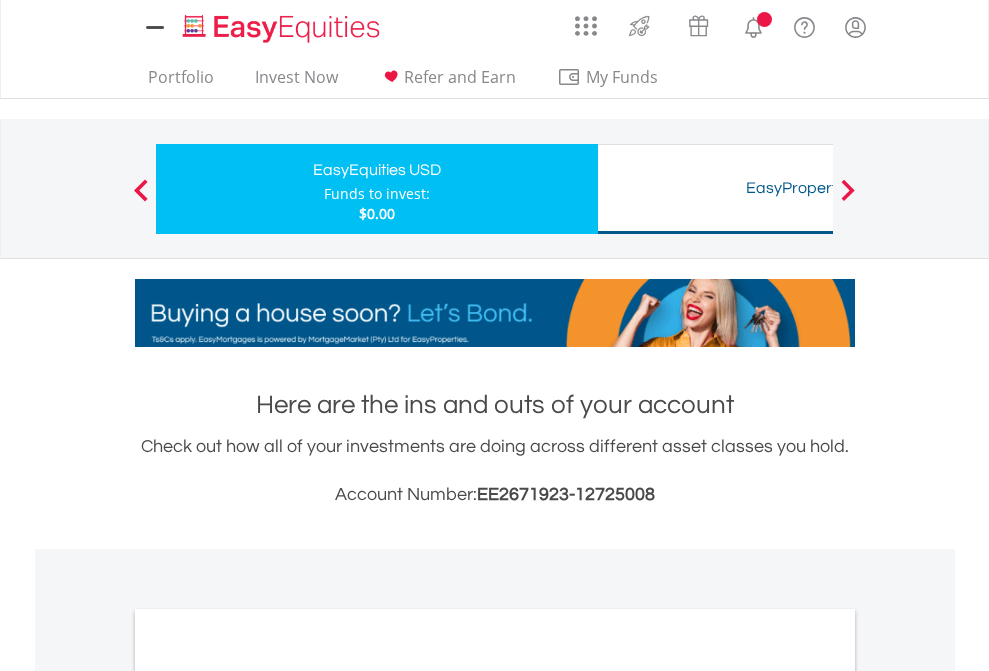 click on "All Holdings" at bounding box center [268, 1096] 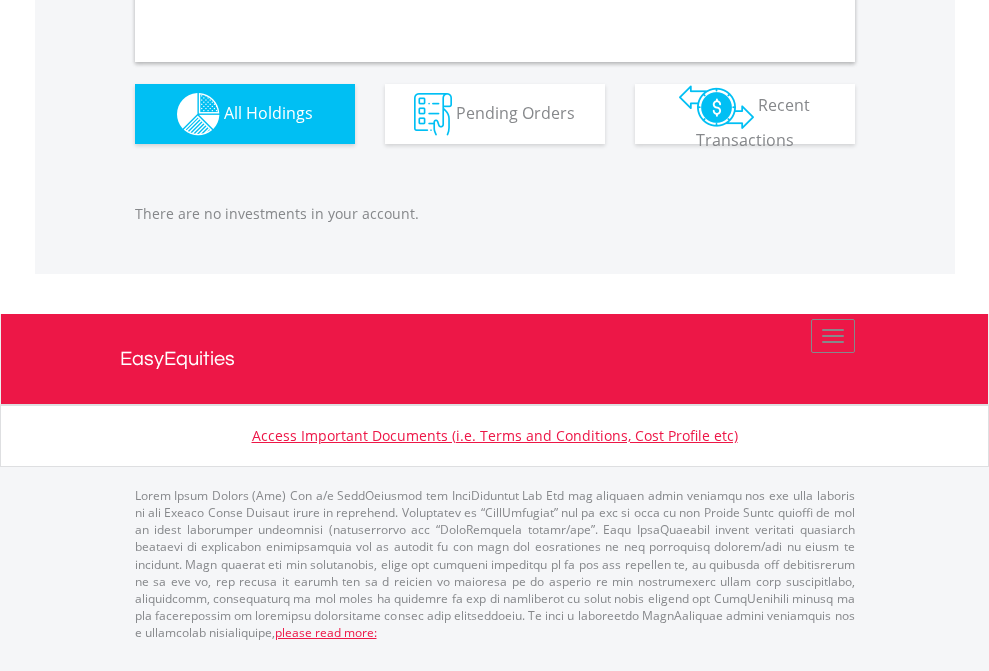 scroll, scrollTop: 1980, scrollLeft: 0, axis: vertical 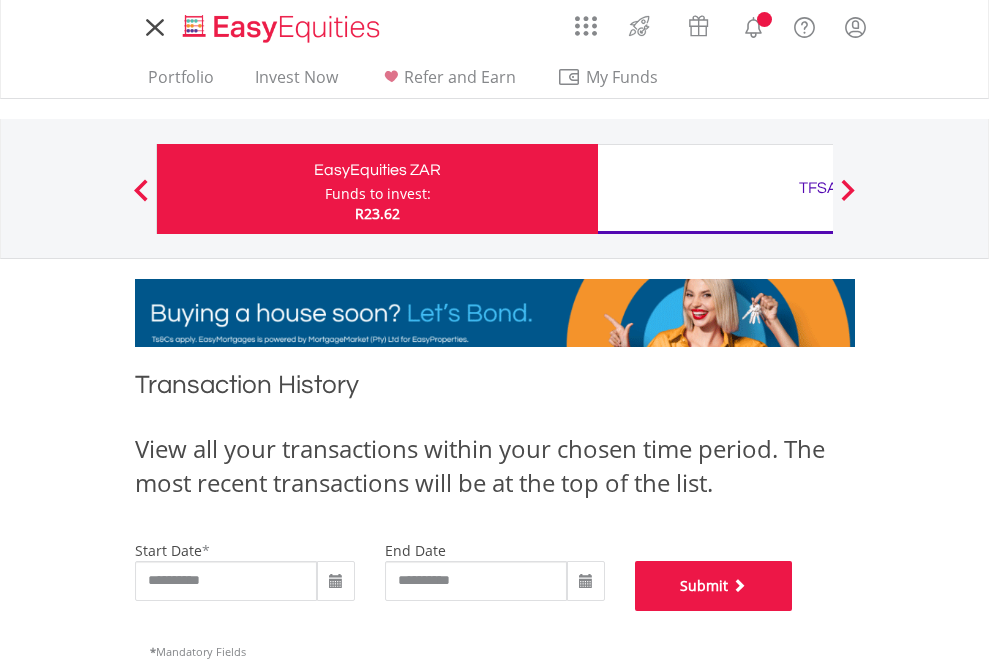 click on "Submit" at bounding box center (714, 586) 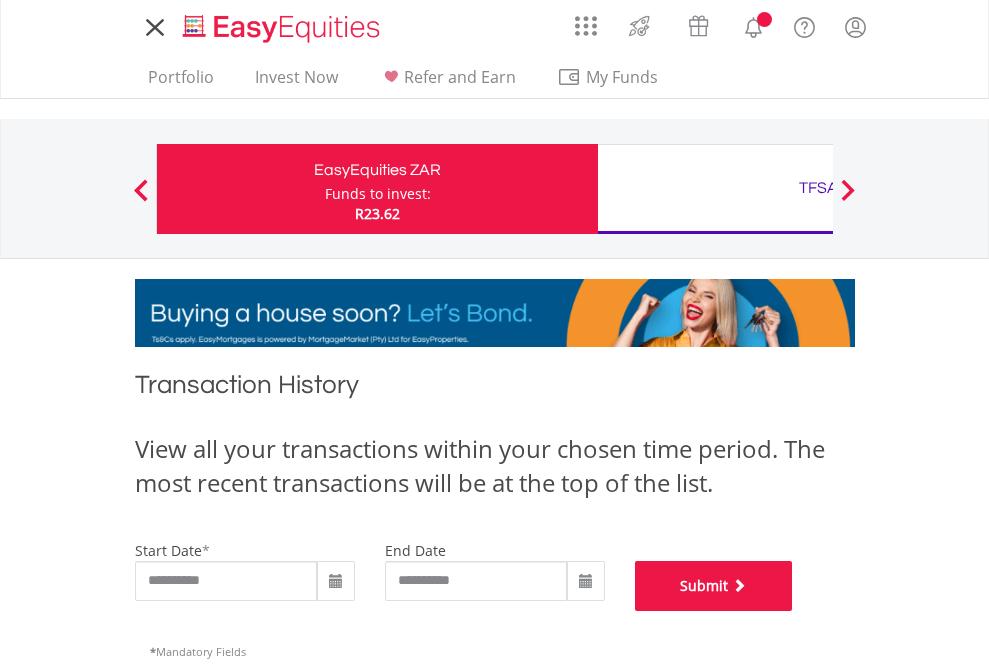scroll, scrollTop: 811, scrollLeft: 0, axis: vertical 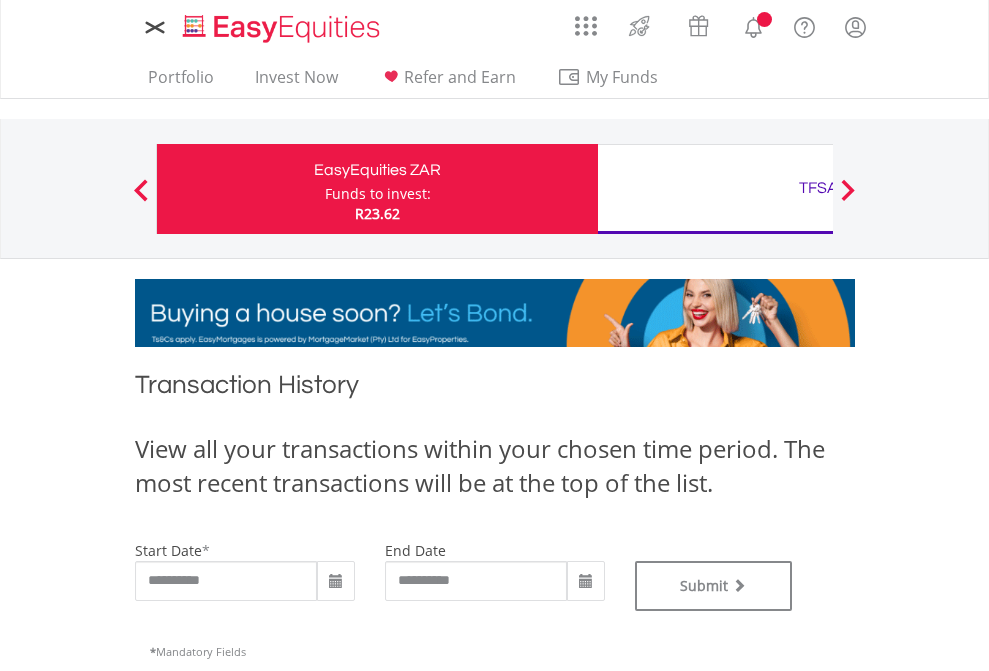 click on "TFSA" at bounding box center [818, 188] 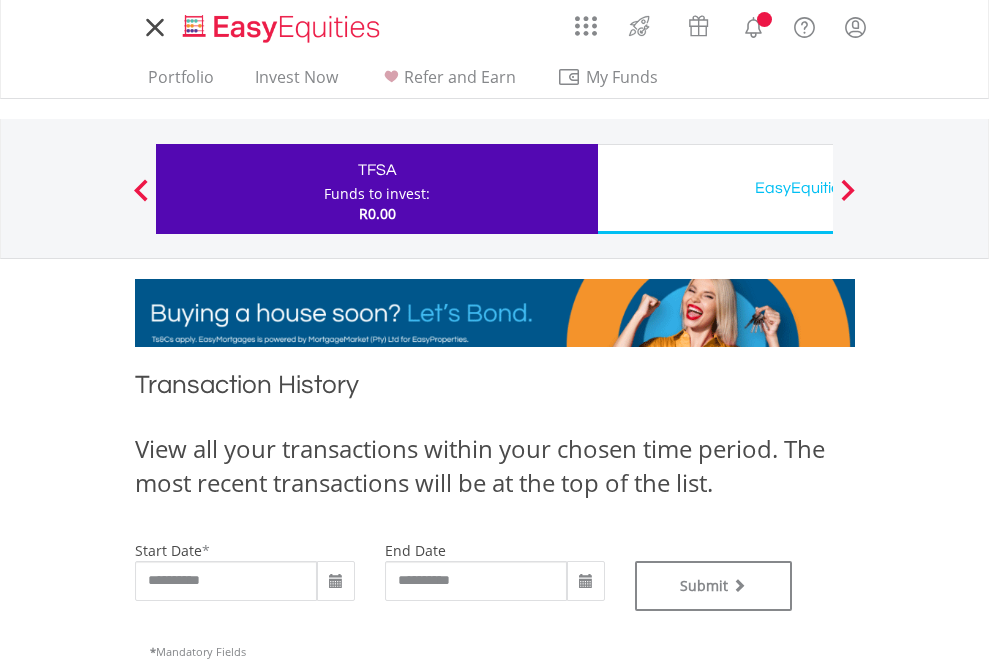 scroll, scrollTop: 0, scrollLeft: 0, axis: both 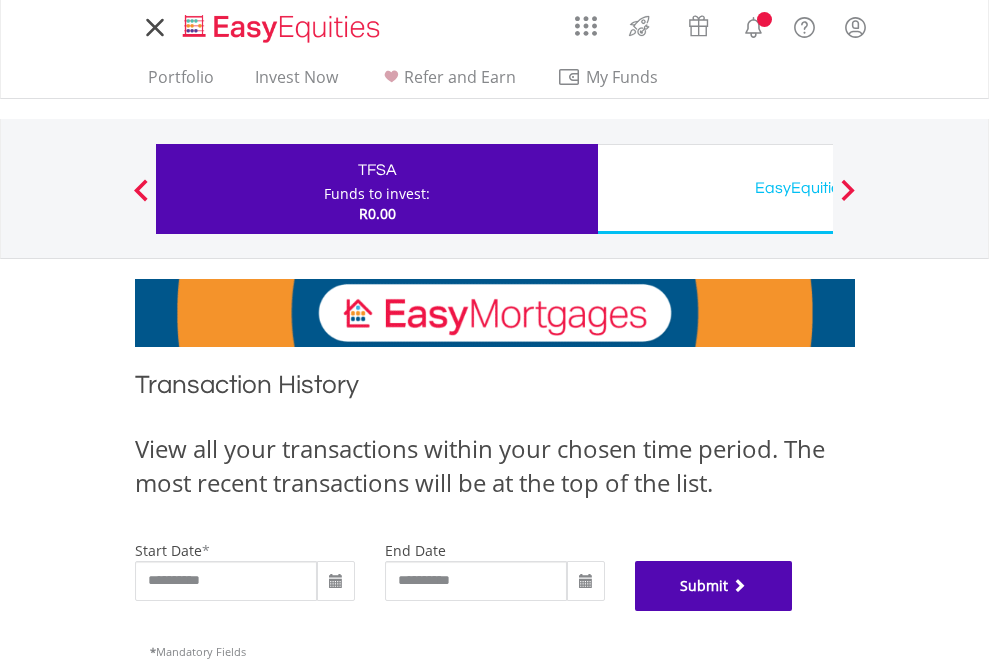 click on "Submit" at bounding box center [714, 586] 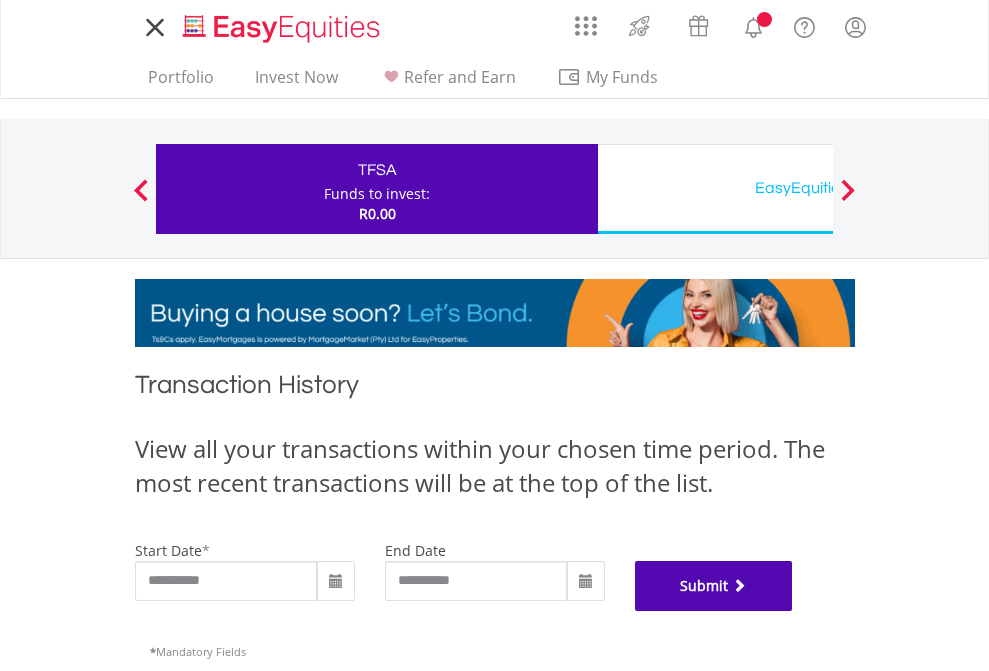scroll, scrollTop: 811, scrollLeft: 0, axis: vertical 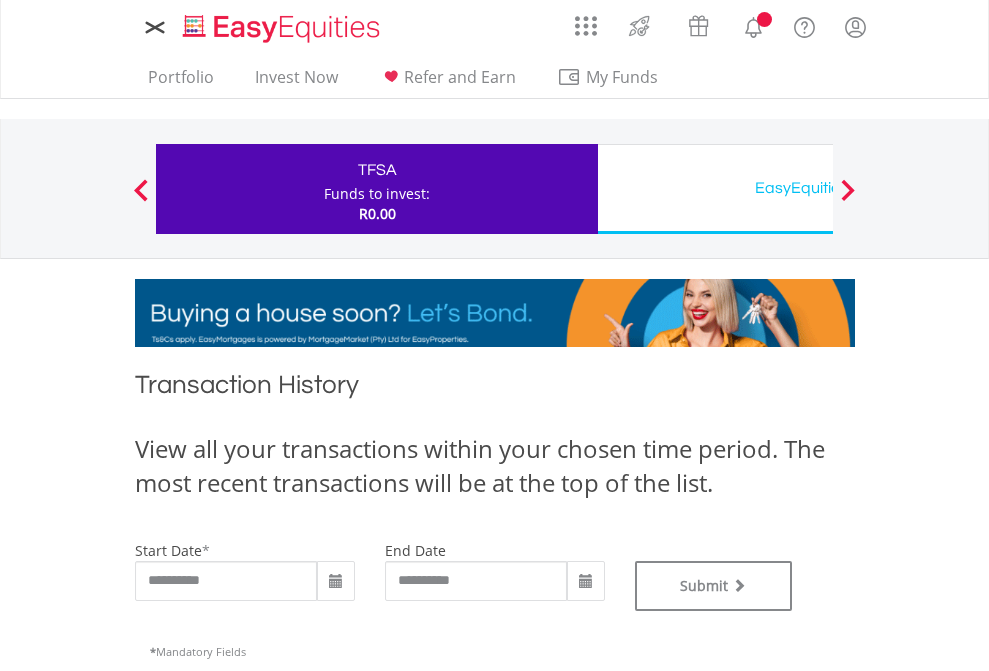 click on "EasyEquities USD" at bounding box center [818, 188] 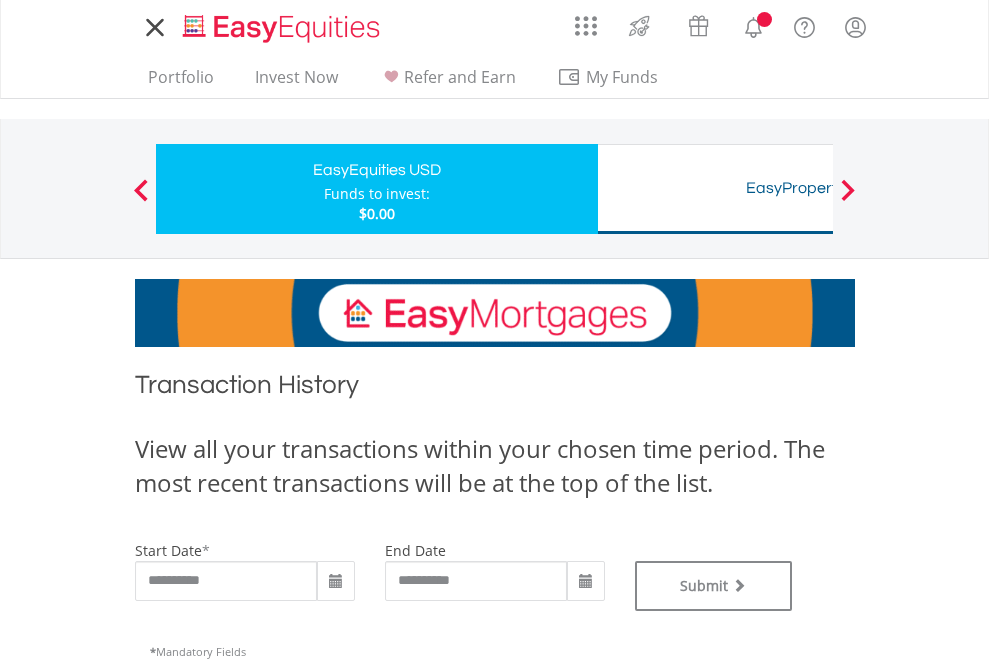 scroll, scrollTop: 0, scrollLeft: 0, axis: both 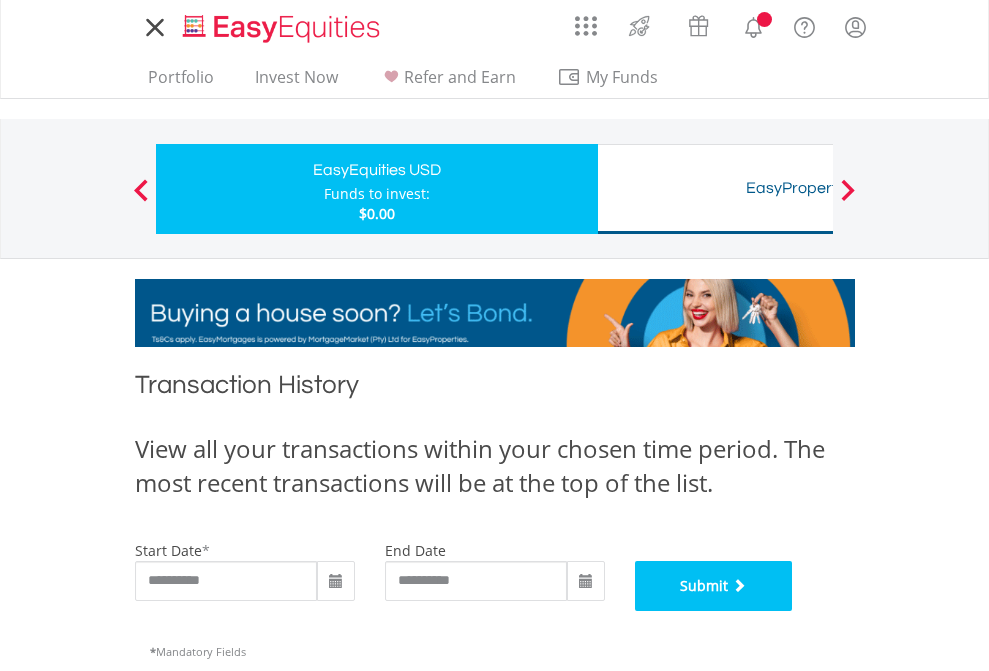 click on "Submit" at bounding box center (714, 586) 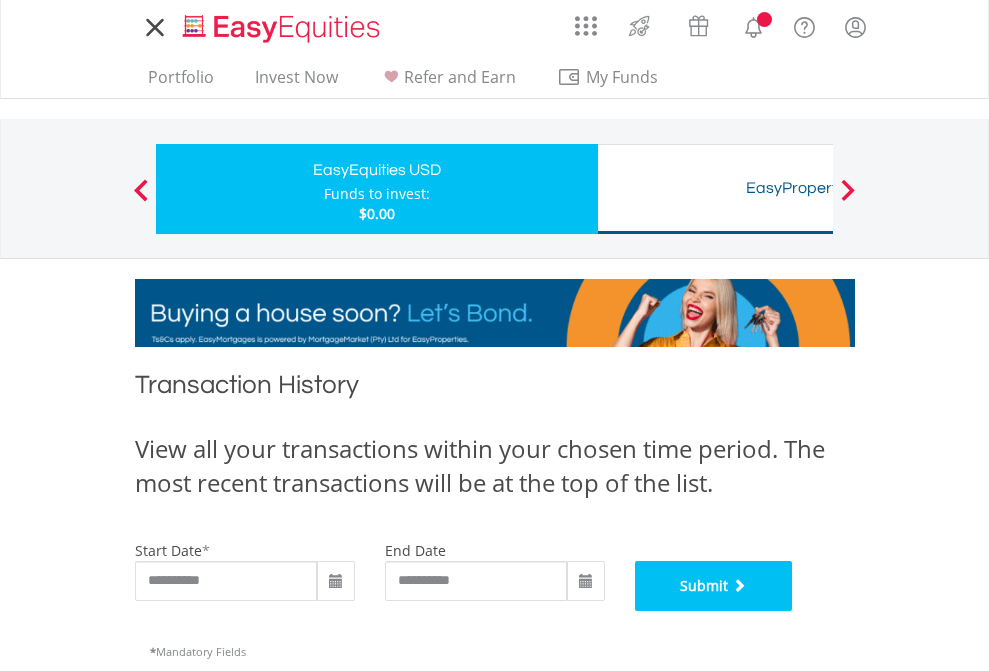 scroll, scrollTop: 811, scrollLeft: 0, axis: vertical 